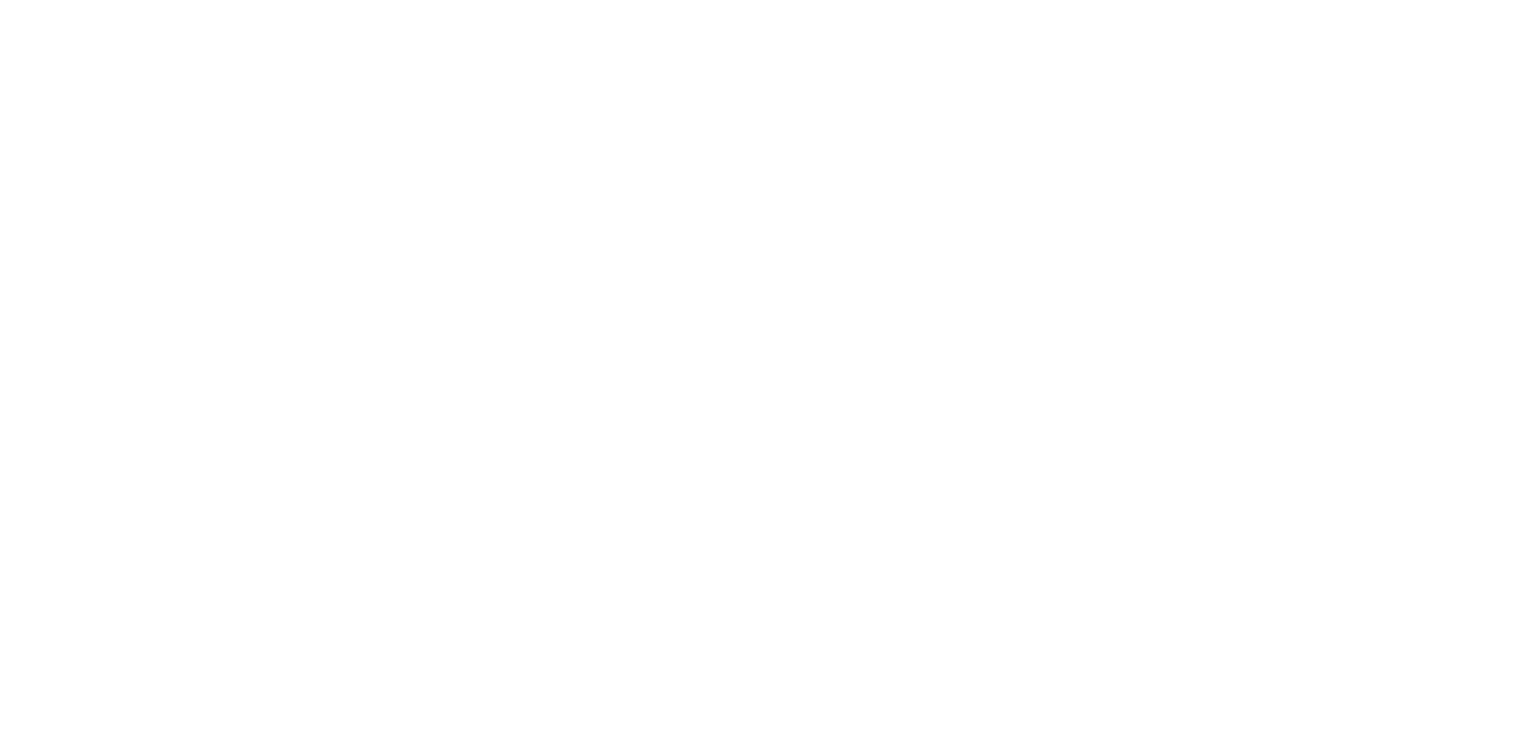 scroll, scrollTop: 0, scrollLeft: 0, axis: both 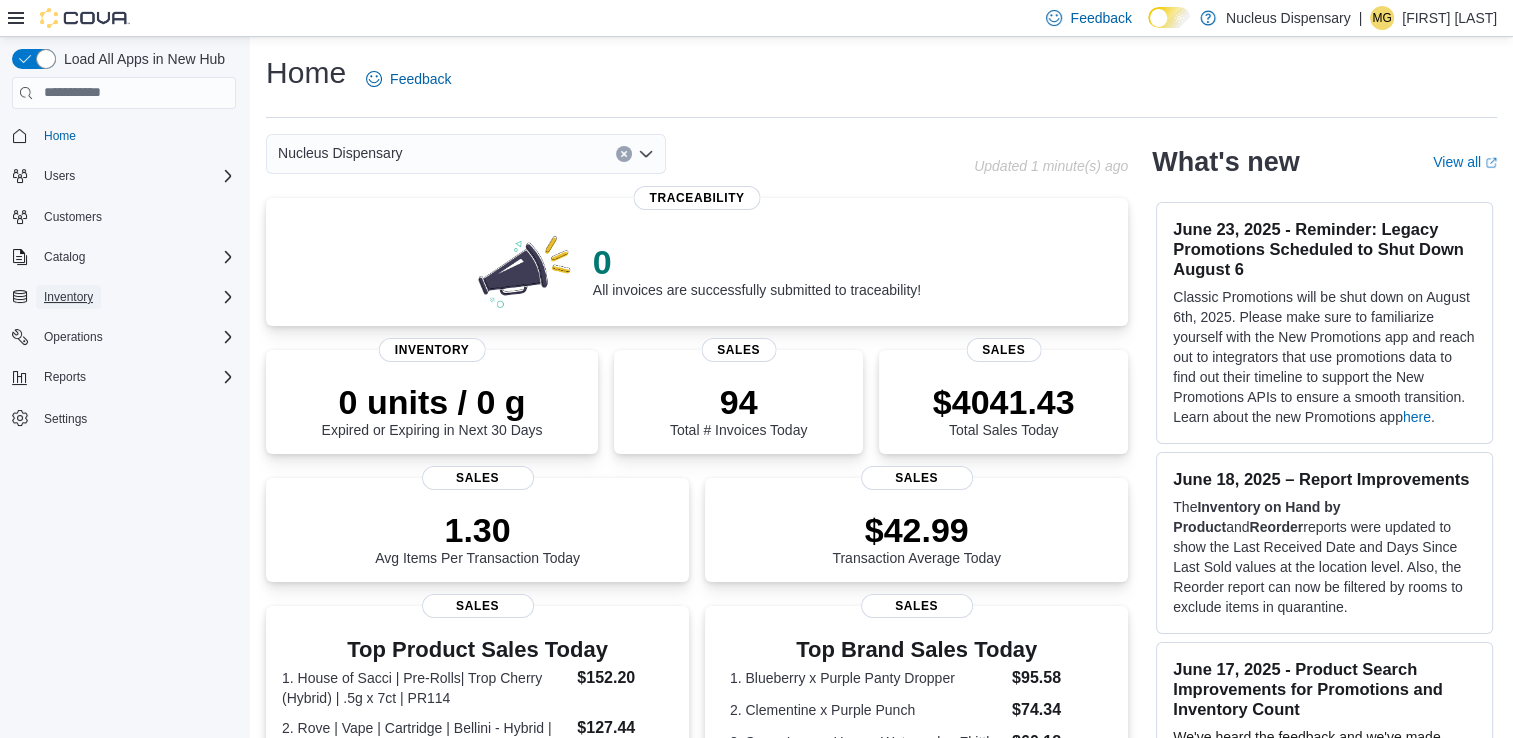 click on "Inventory" at bounding box center [68, 297] 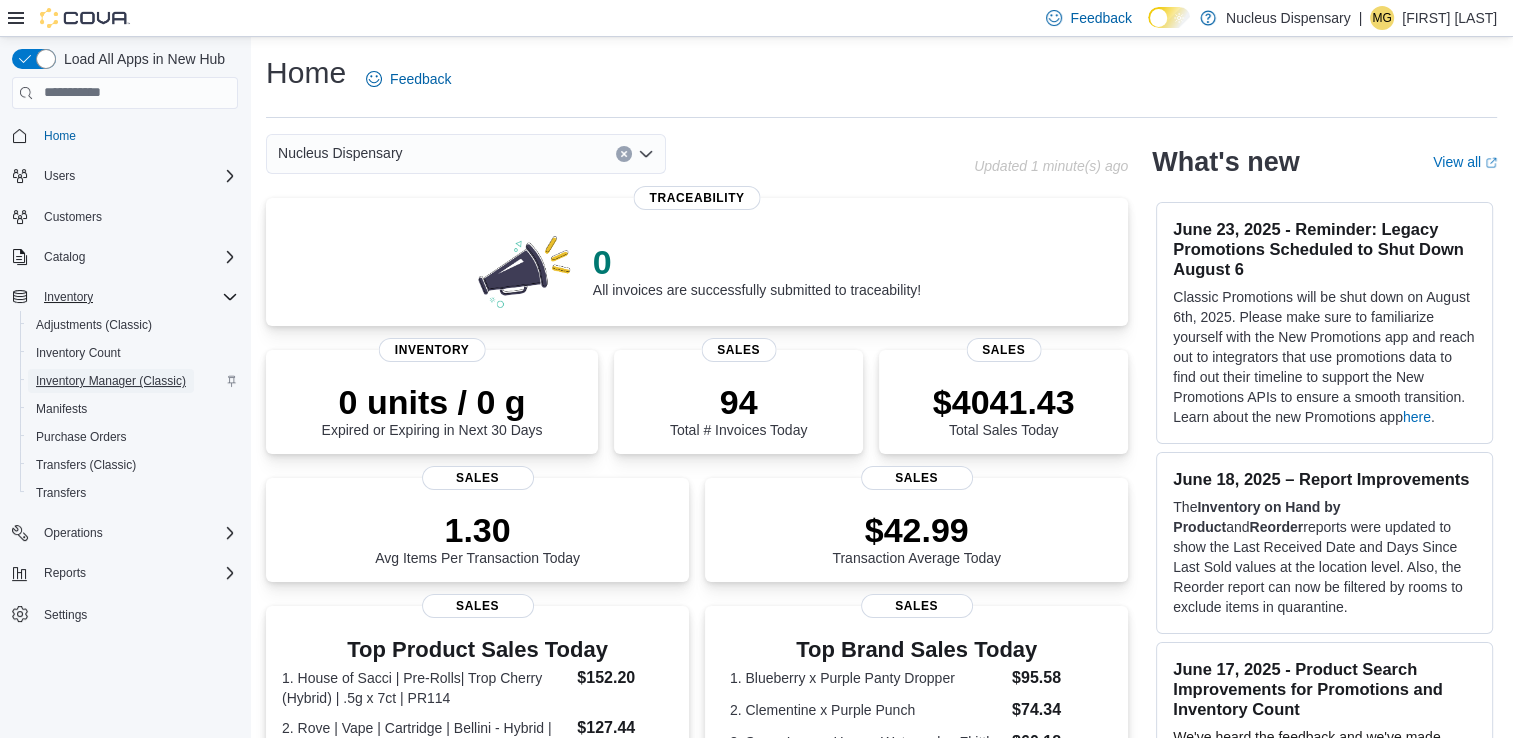 click on "Inventory Manager (Classic)" at bounding box center (111, 381) 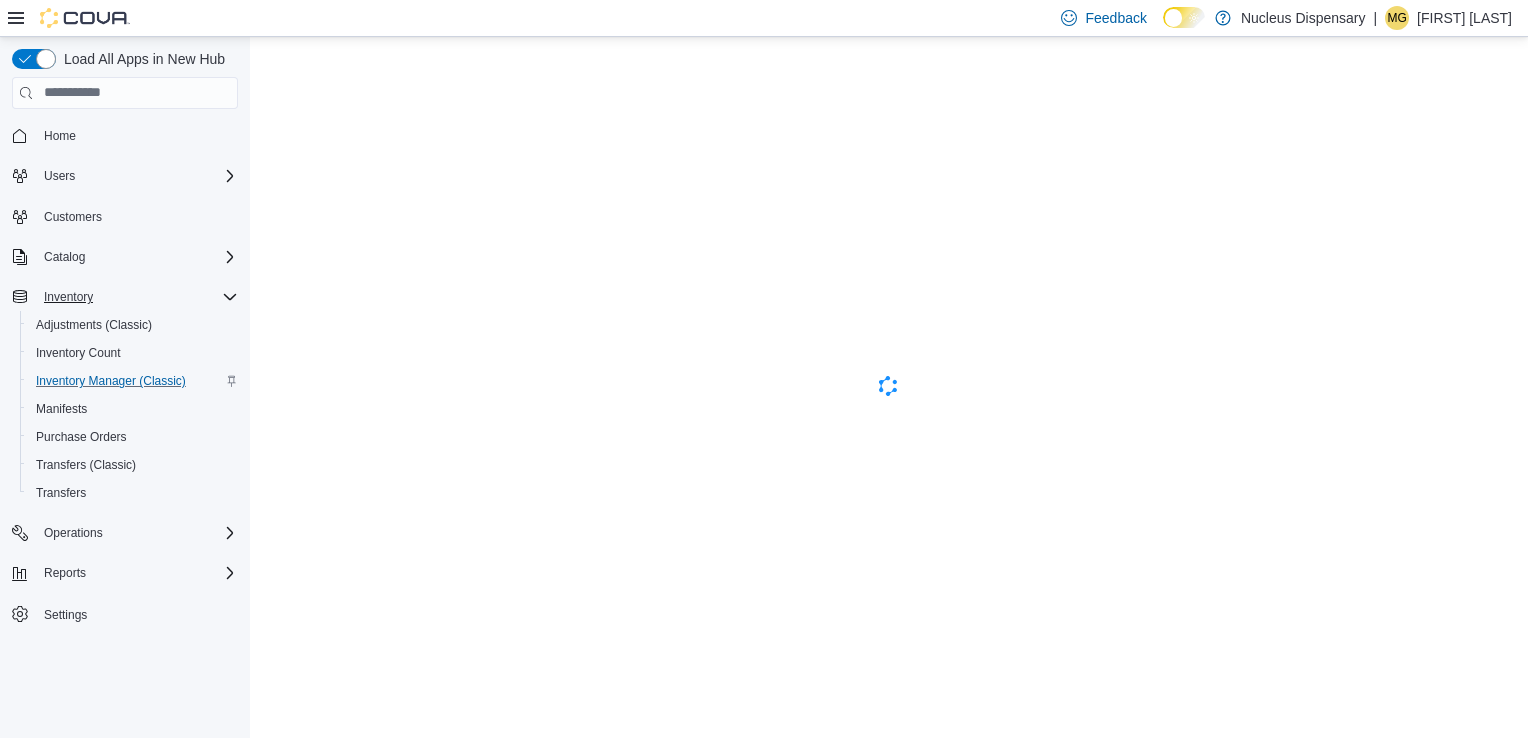 scroll, scrollTop: 0, scrollLeft: 0, axis: both 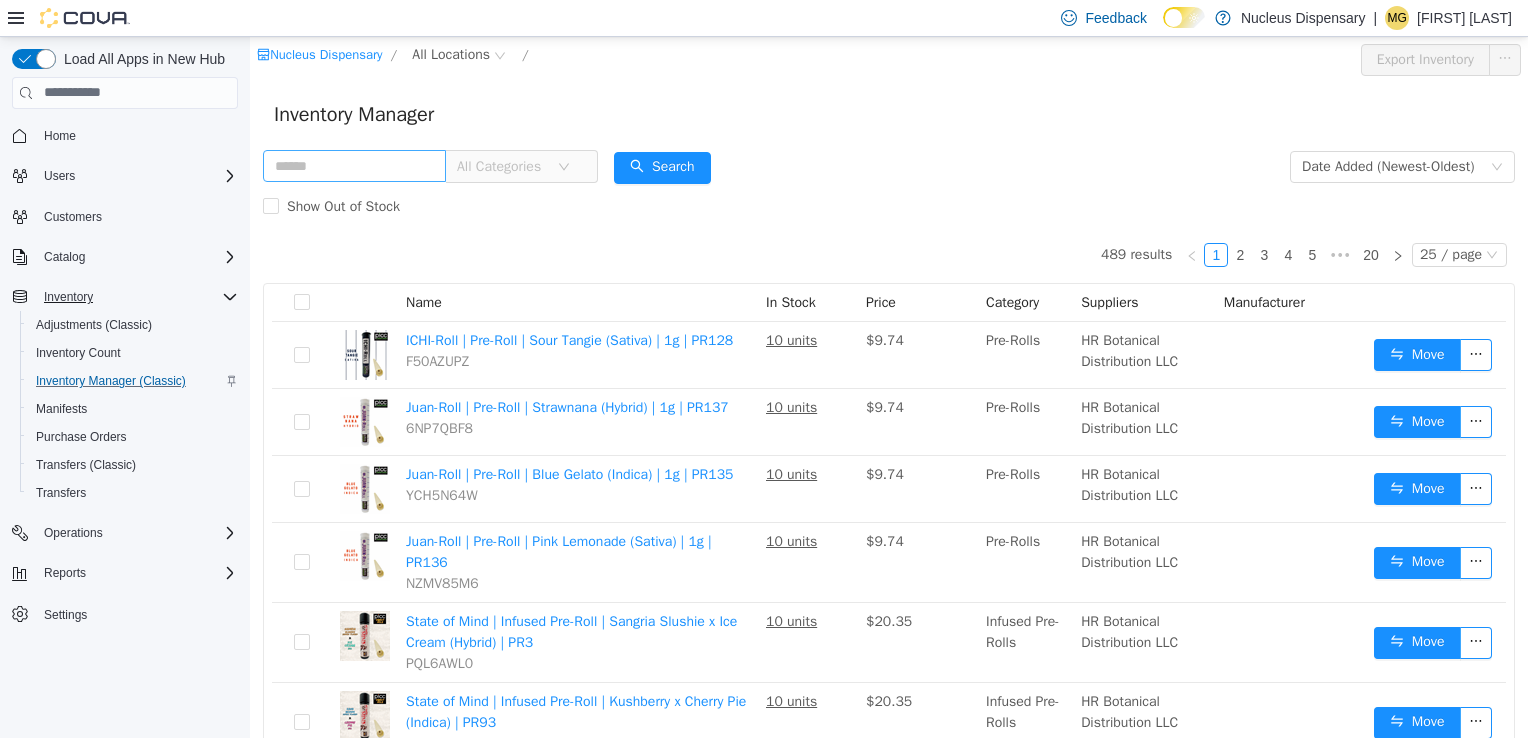 click at bounding box center [354, 165] 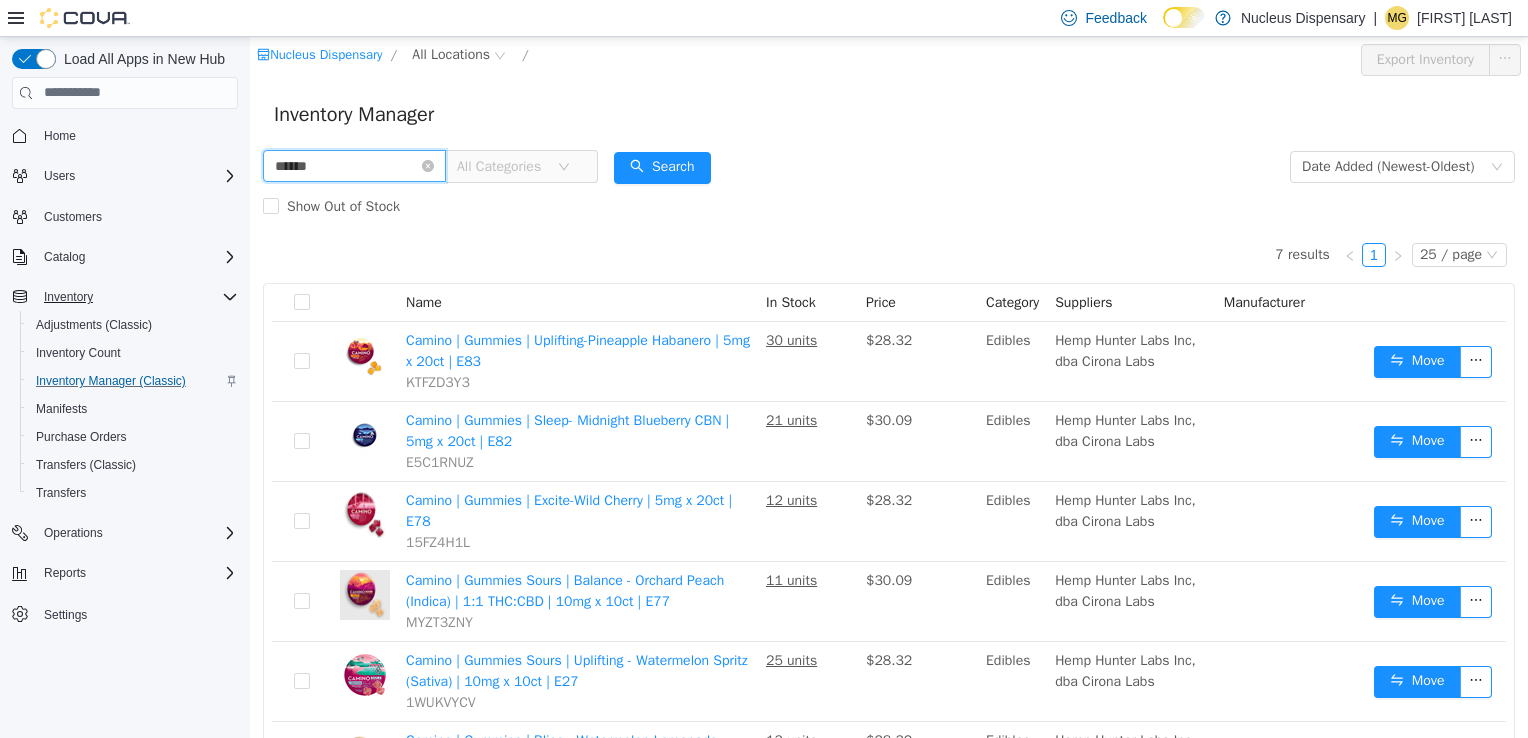 drag, startPoint x: 330, startPoint y: 166, endPoint x: 216, endPoint y: 136, distance: 117.881294 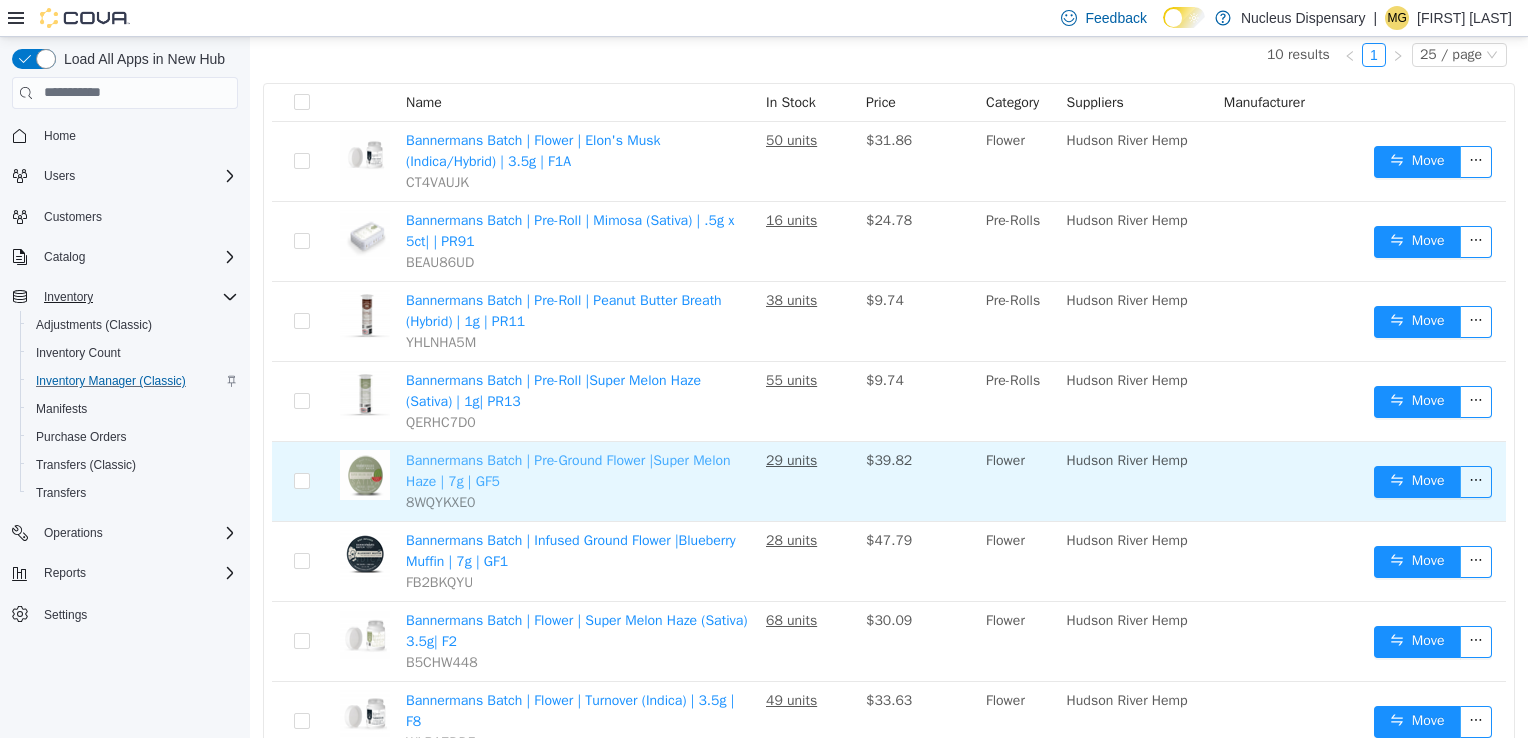 scroll, scrollTop: 300, scrollLeft: 0, axis: vertical 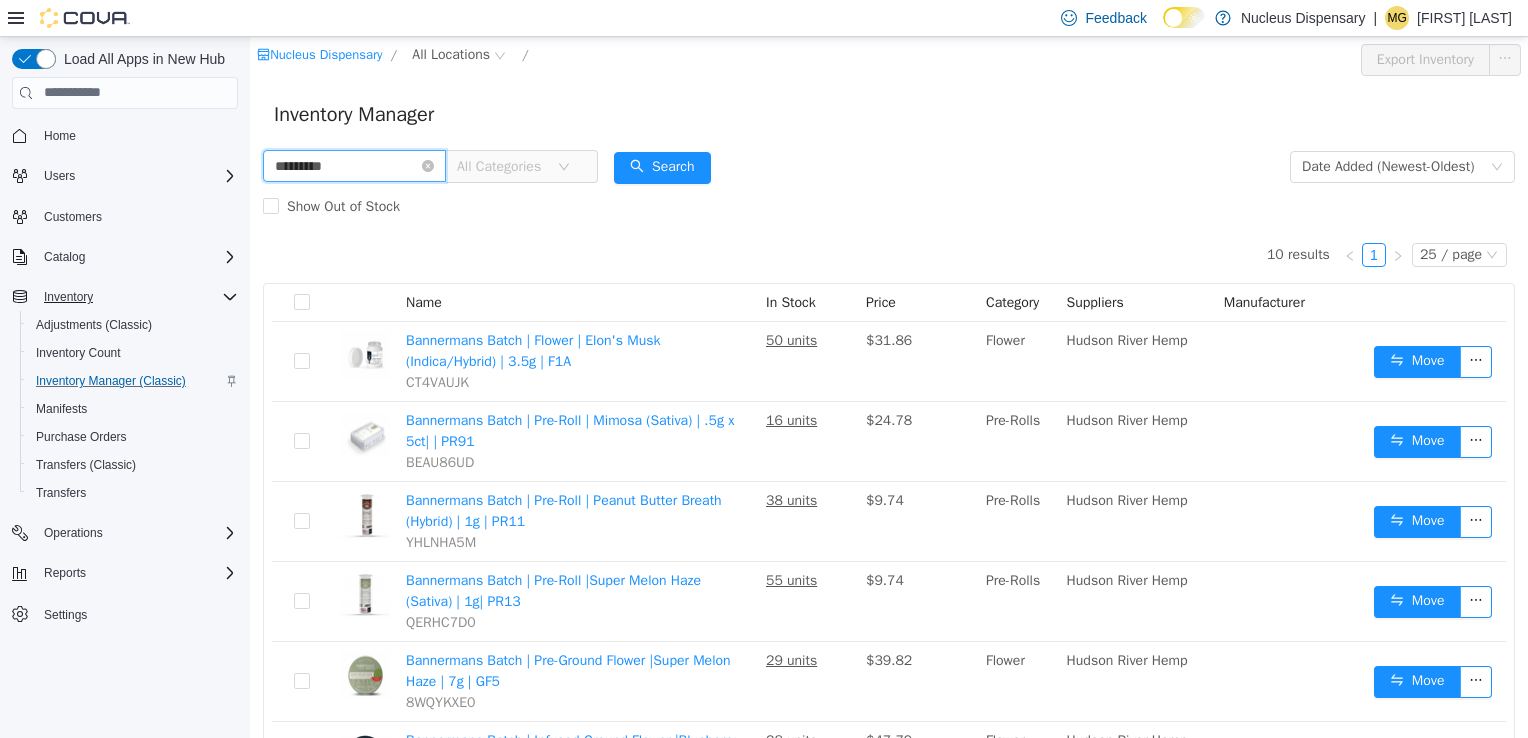 drag, startPoint x: 352, startPoint y: 167, endPoint x: 206, endPoint y: 166, distance: 146.00342 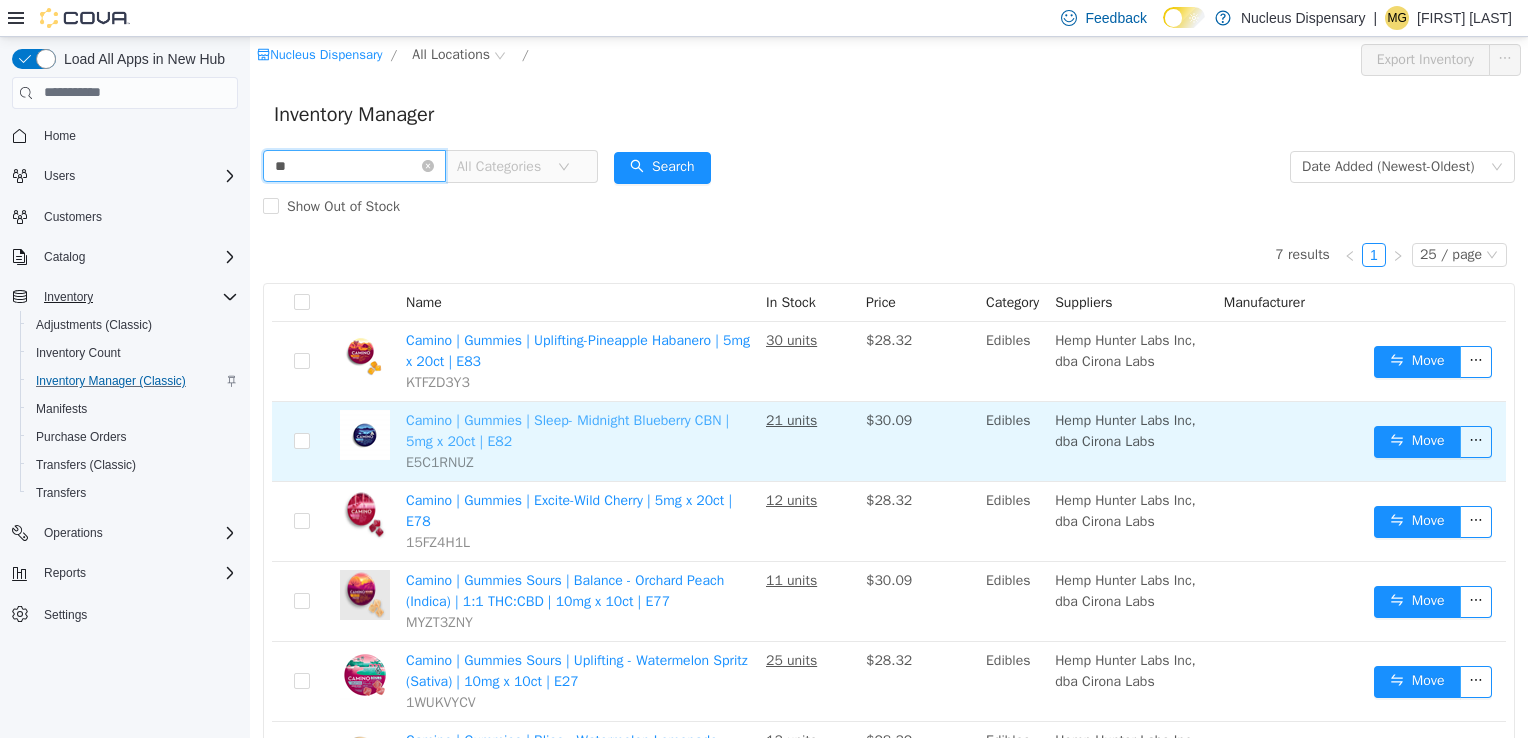 type on "*" 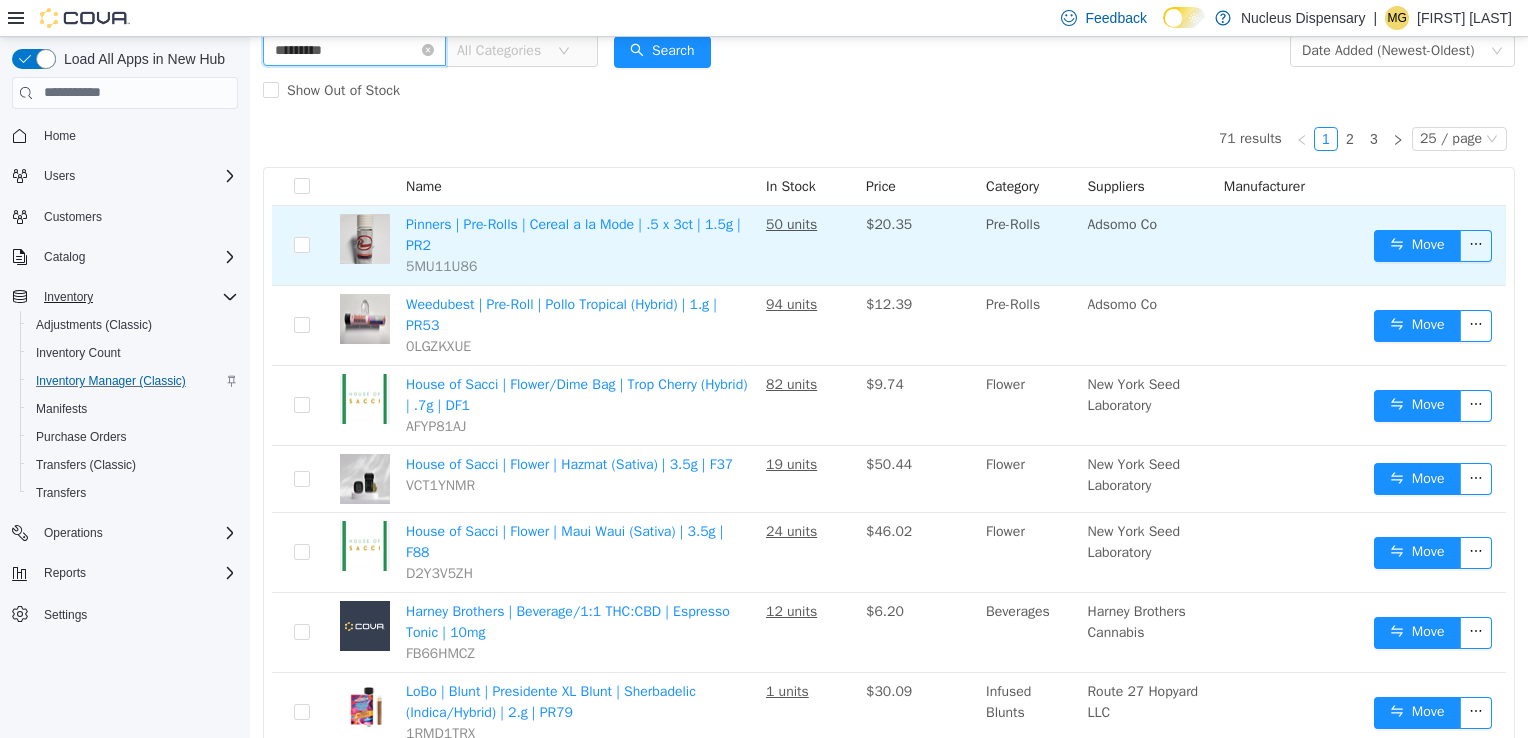 scroll, scrollTop: 0, scrollLeft: 0, axis: both 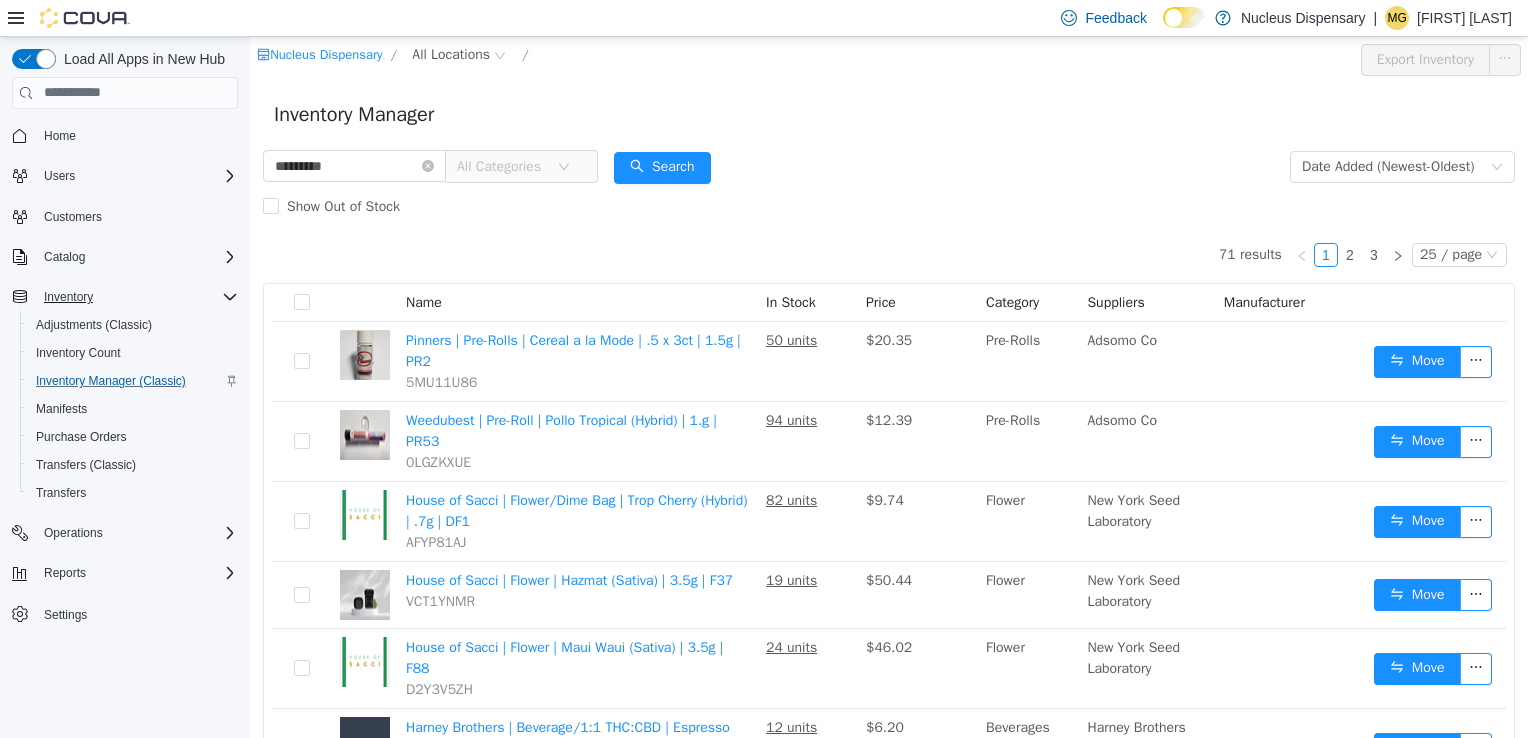 click on "All Categories" at bounding box center [507, 166] 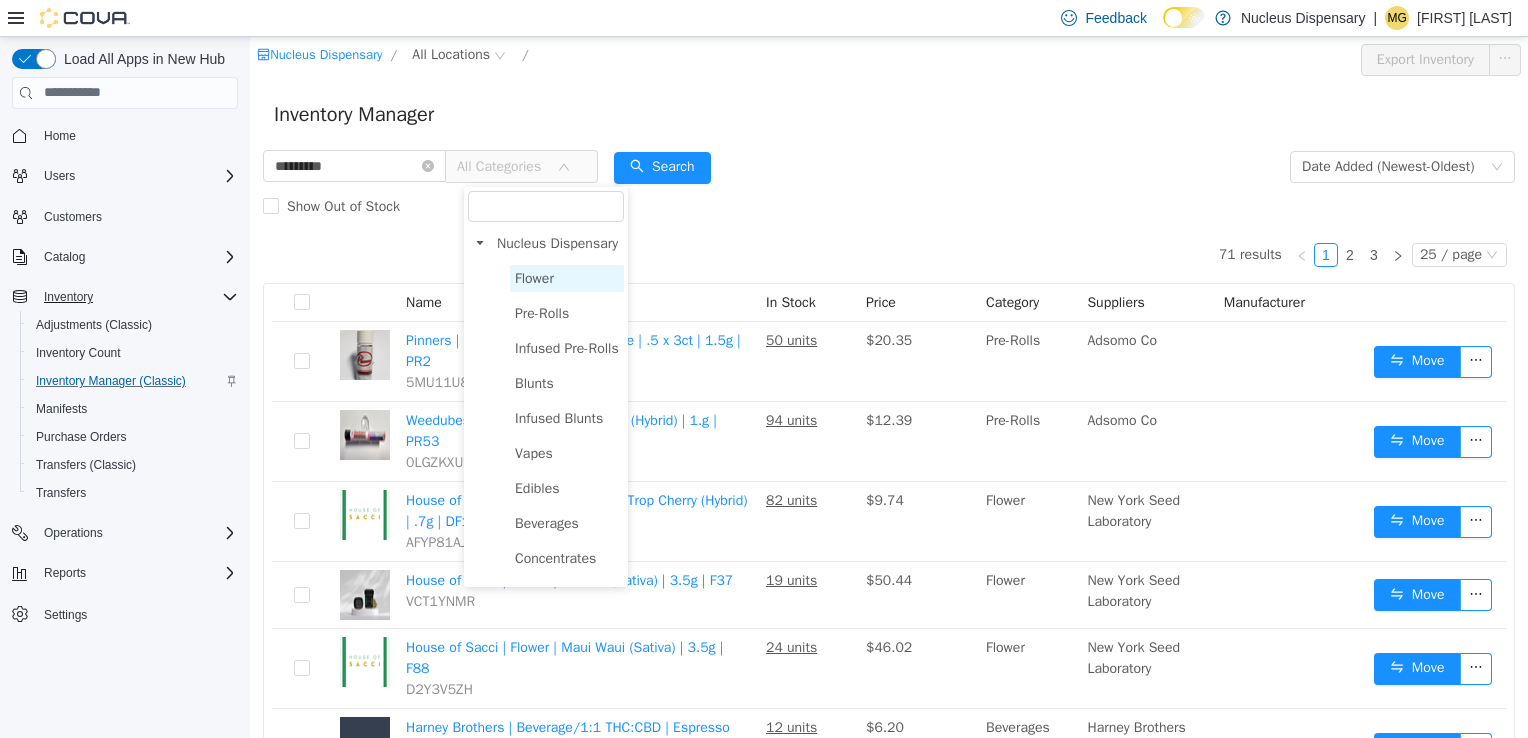 click on "Flower" at bounding box center (567, 277) 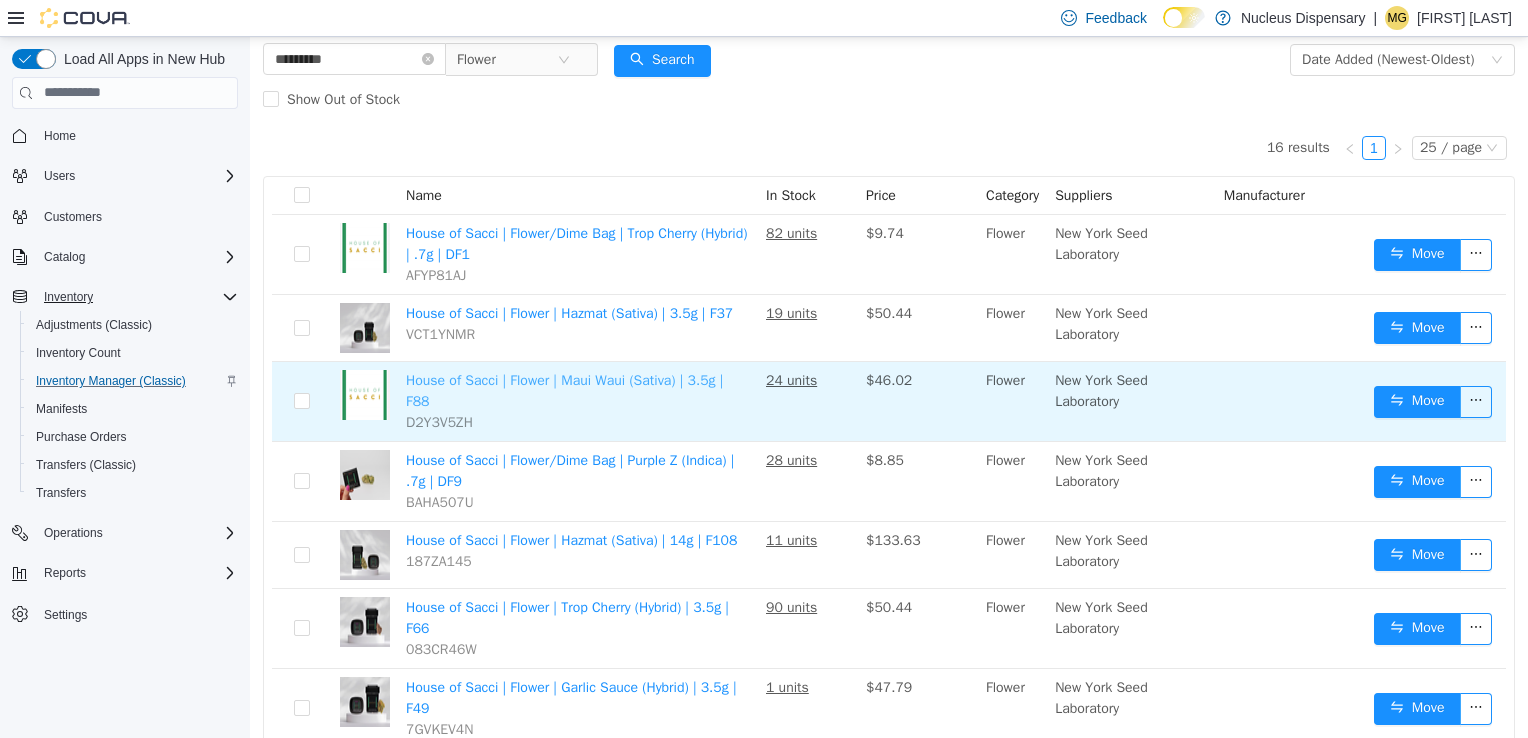 scroll, scrollTop: 0, scrollLeft: 0, axis: both 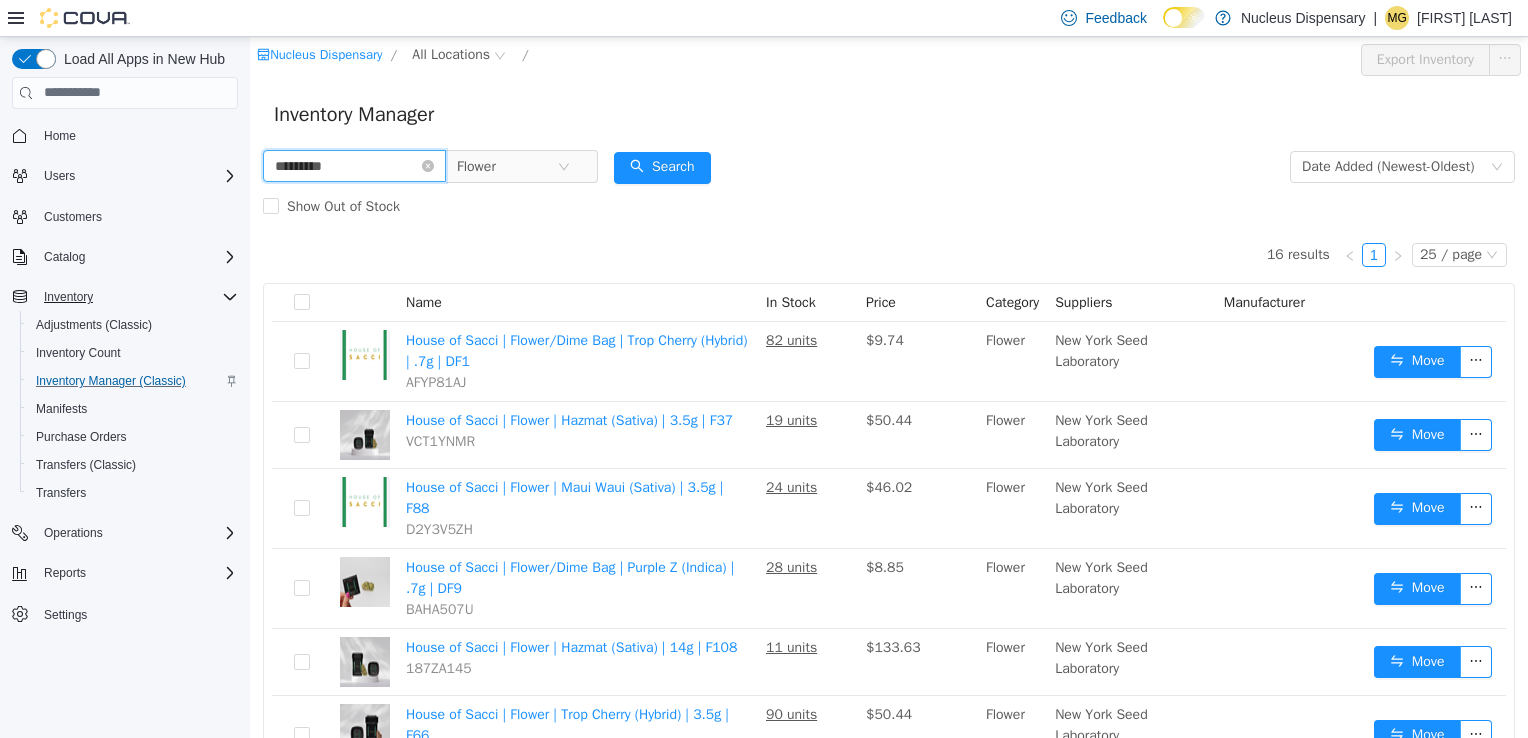 click on "*********" at bounding box center [354, 165] 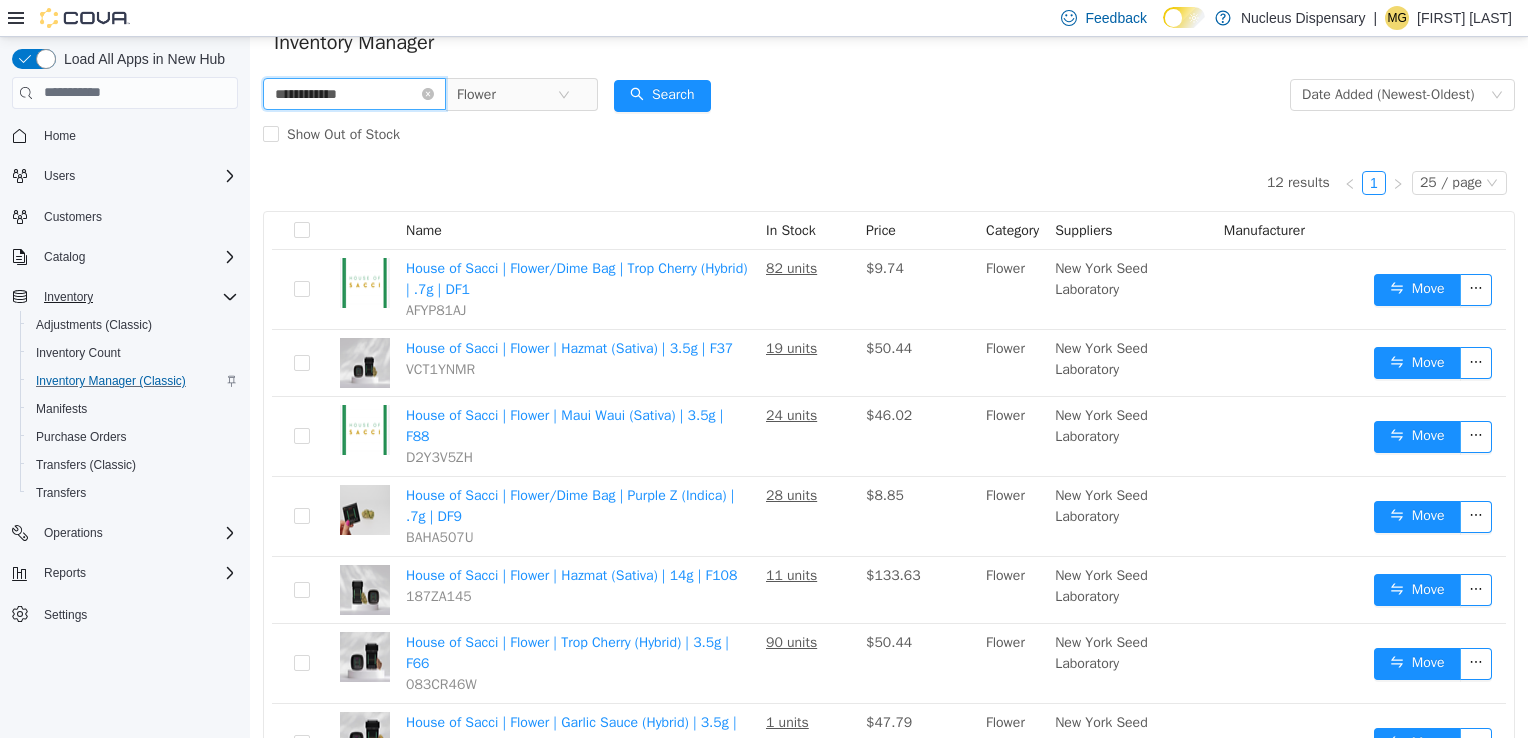 scroll, scrollTop: 0, scrollLeft: 0, axis: both 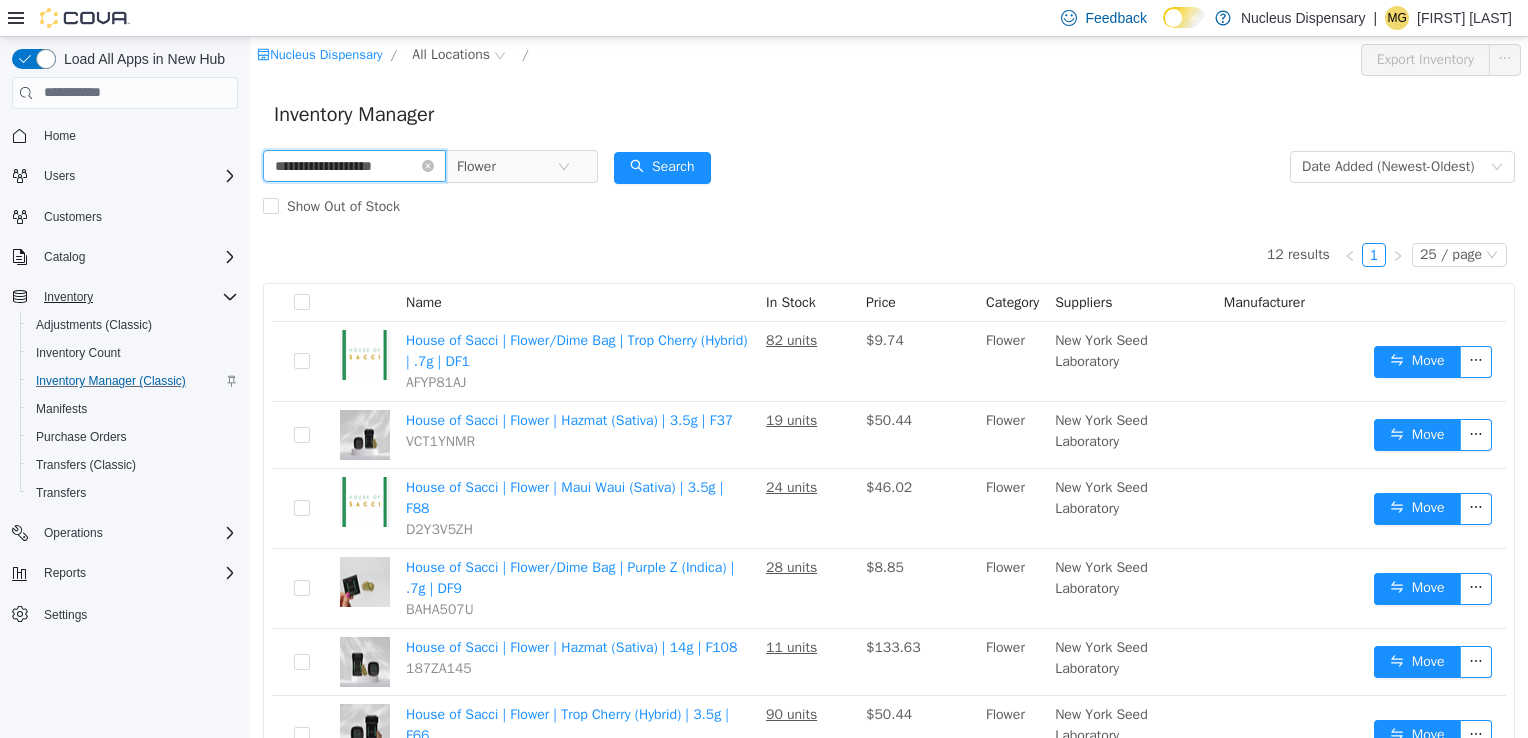 type on "**********" 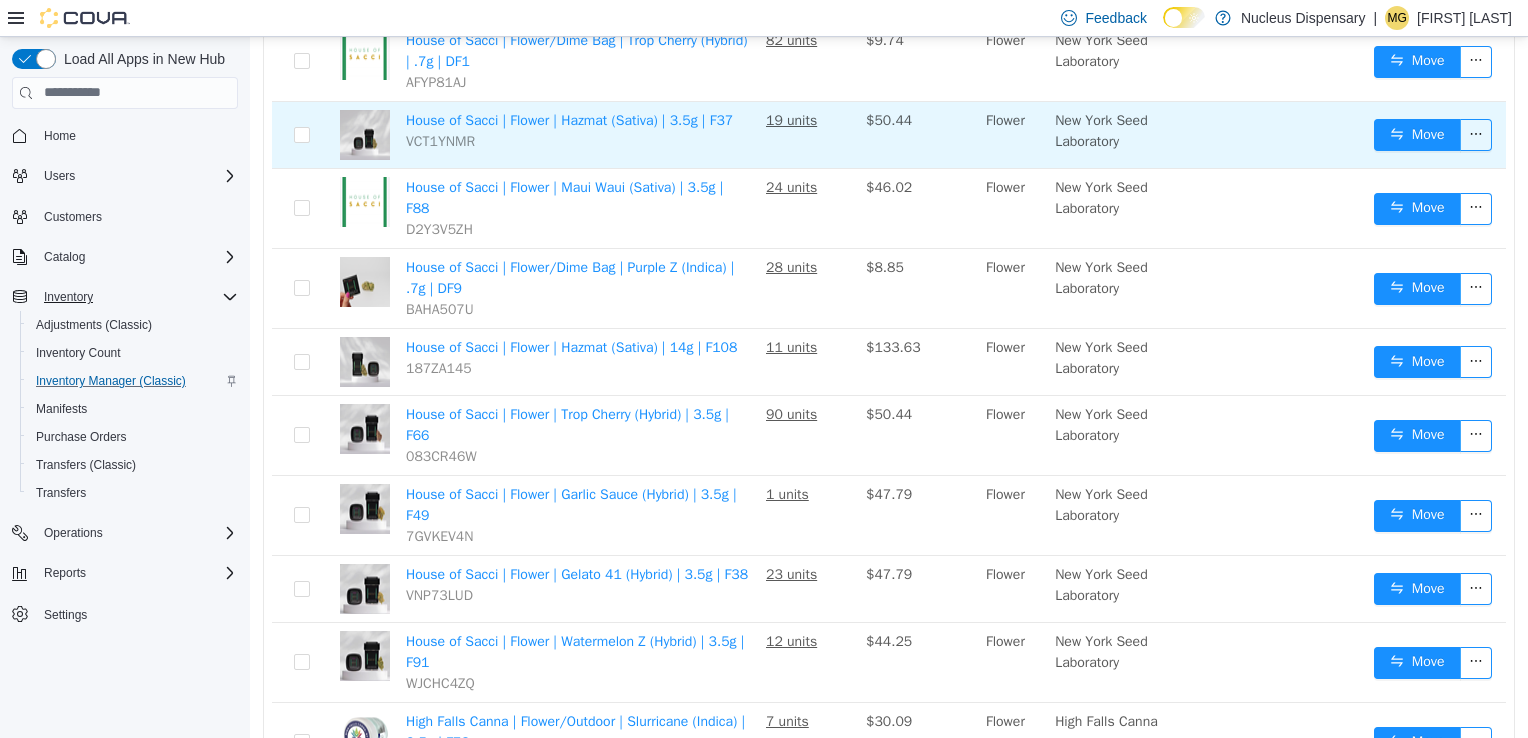 scroll, scrollTop: 400, scrollLeft: 0, axis: vertical 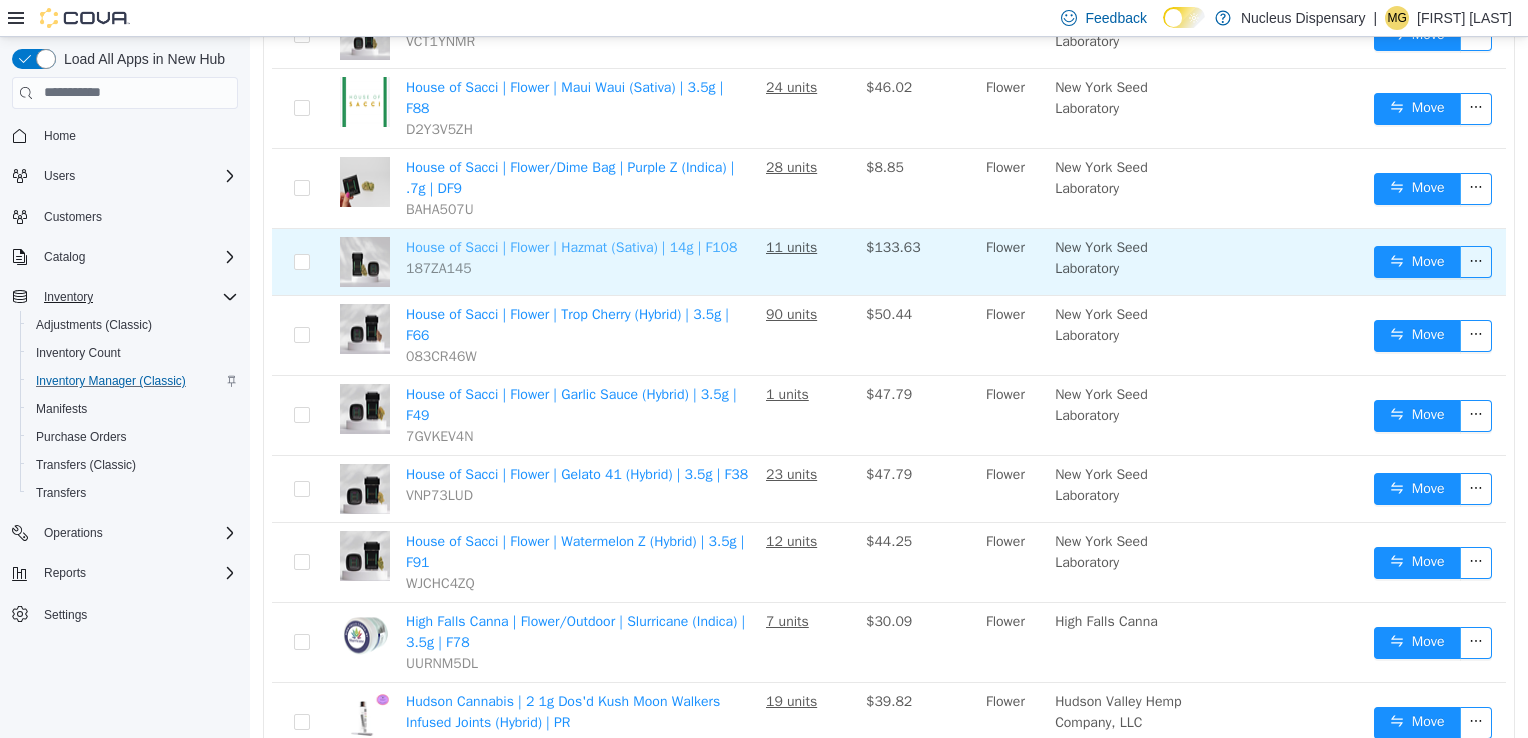 click on "House of Sacci | Flower | Hazmat (Sativa) | 14g | F108" at bounding box center (571, 246) 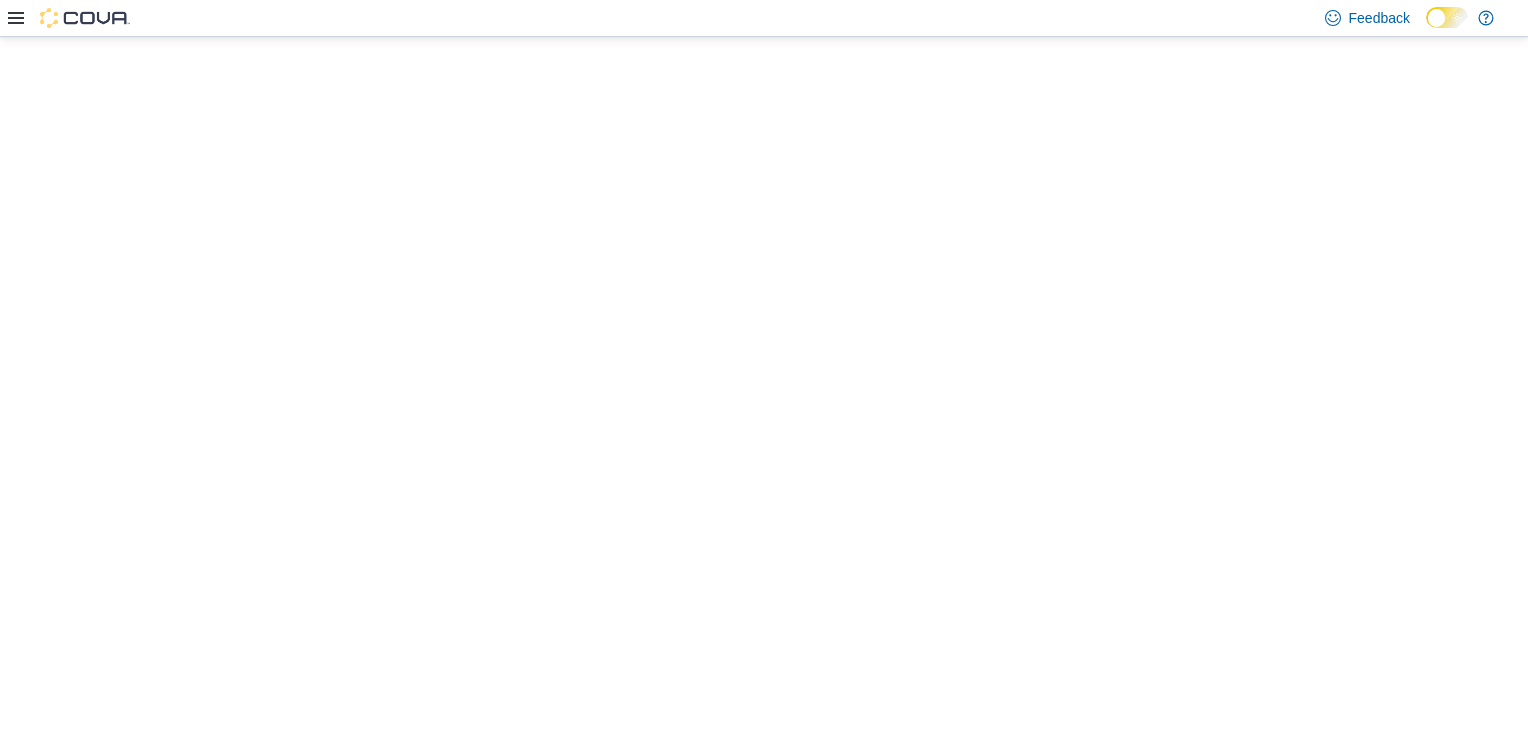 scroll, scrollTop: 0, scrollLeft: 0, axis: both 